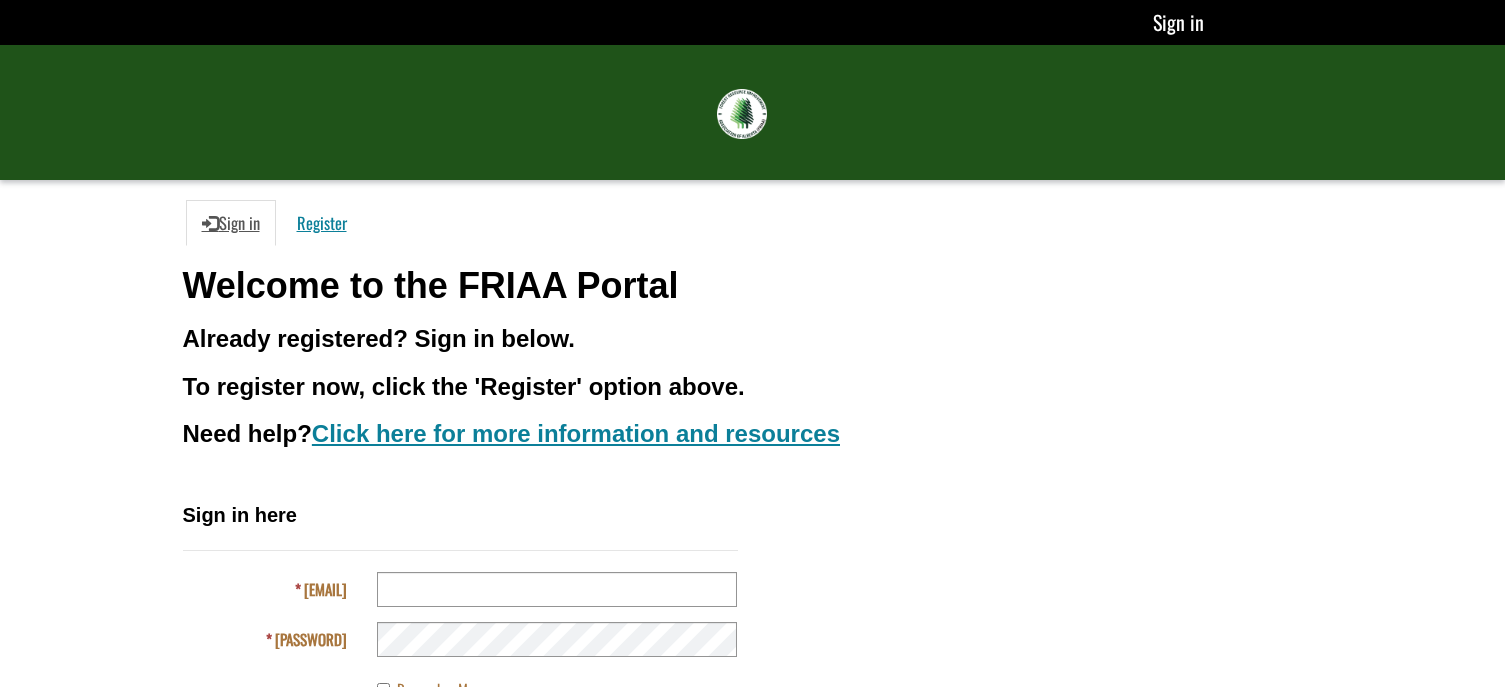 scroll, scrollTop: 0, scrollLeft: 0, axis: both 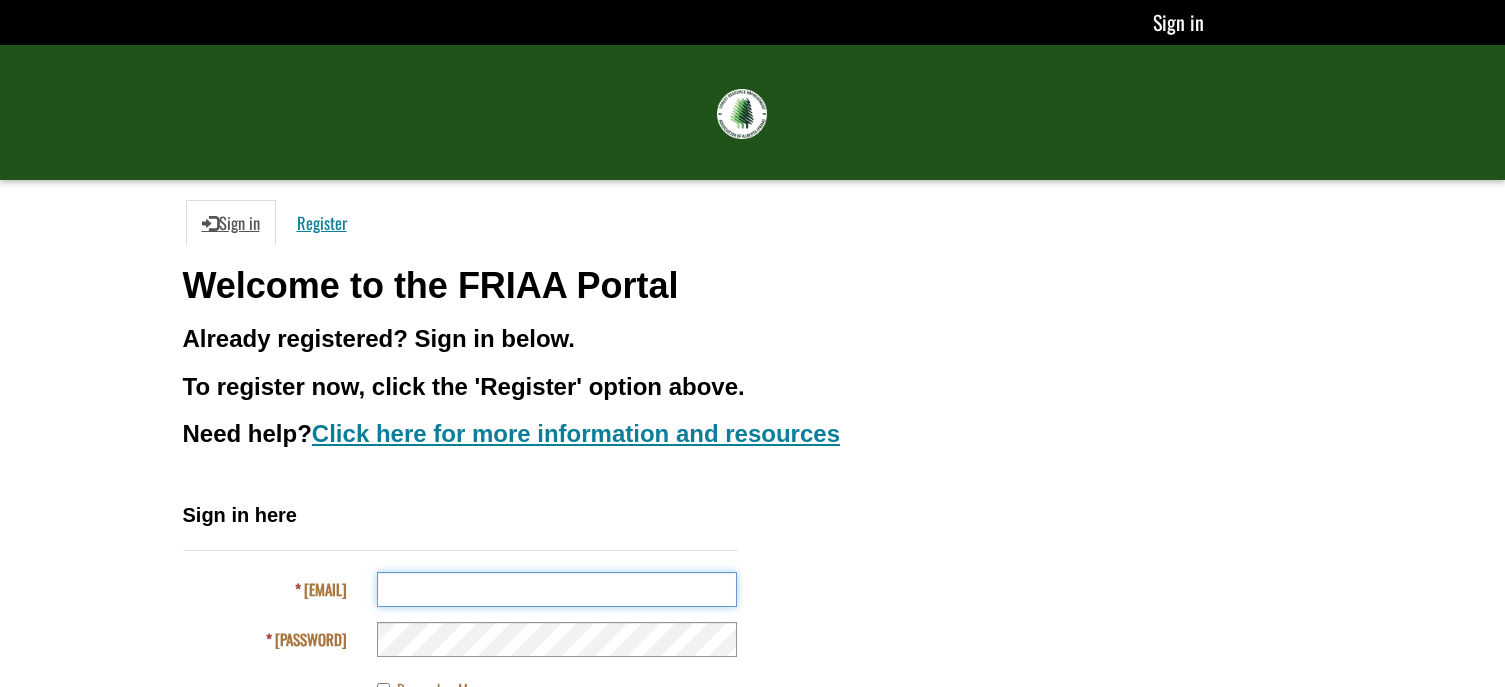 click on "Email" at bounding box center [557, 589] 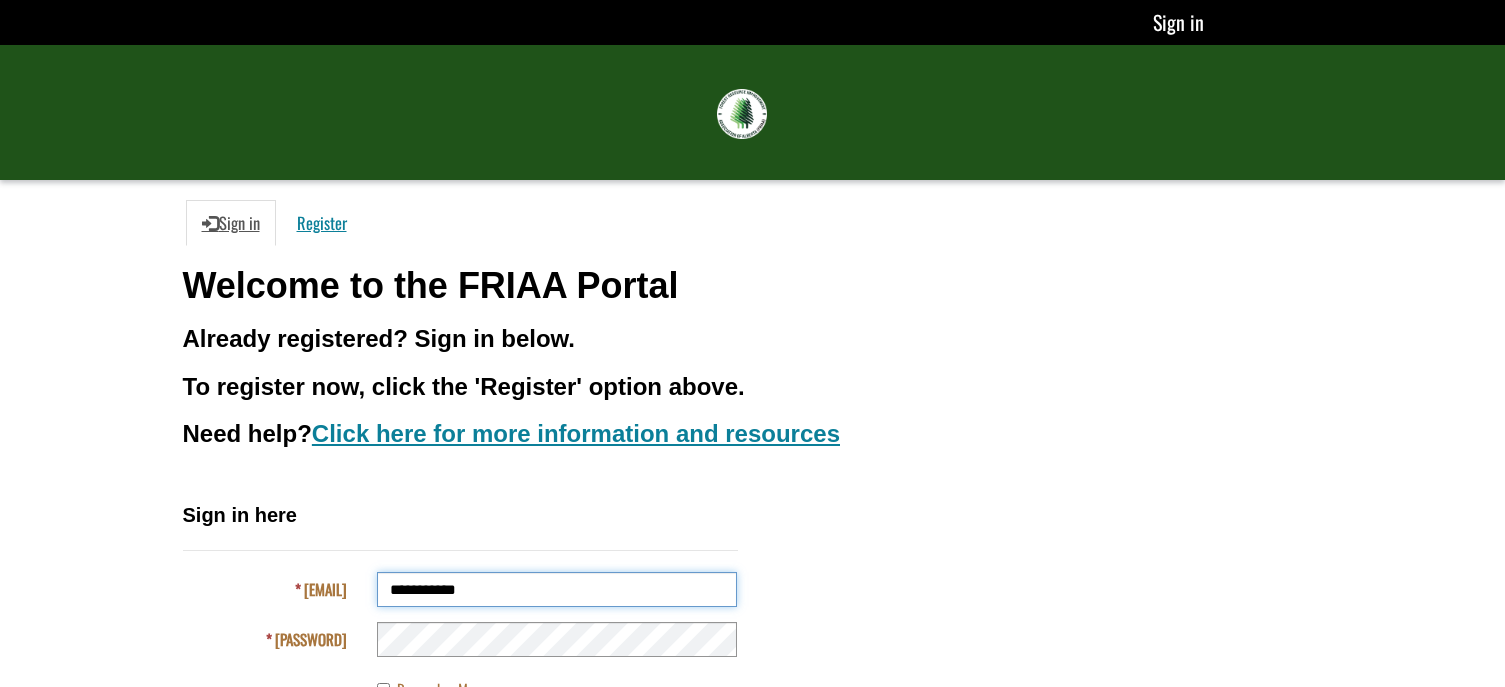 type on "**********" 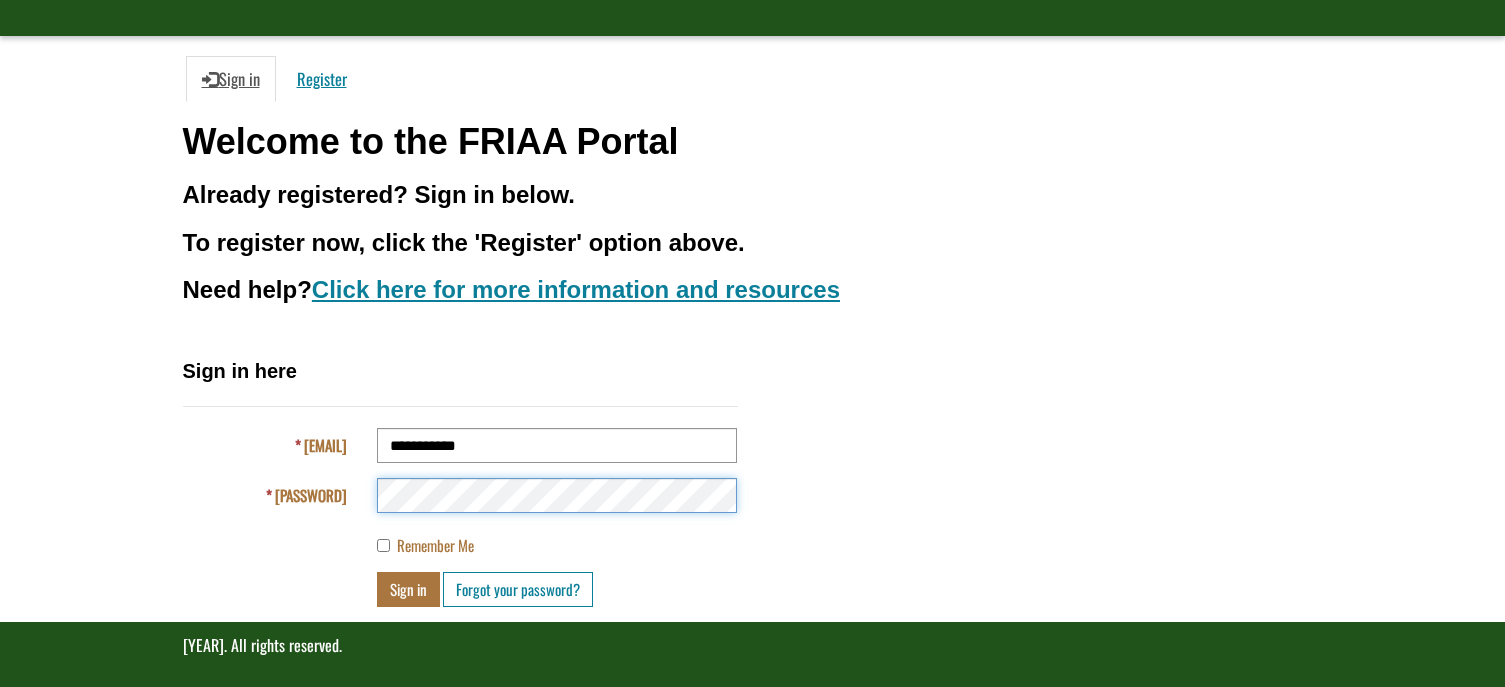 scroll, scrollTop: 150, scrollLeft: 0, axis: vertical 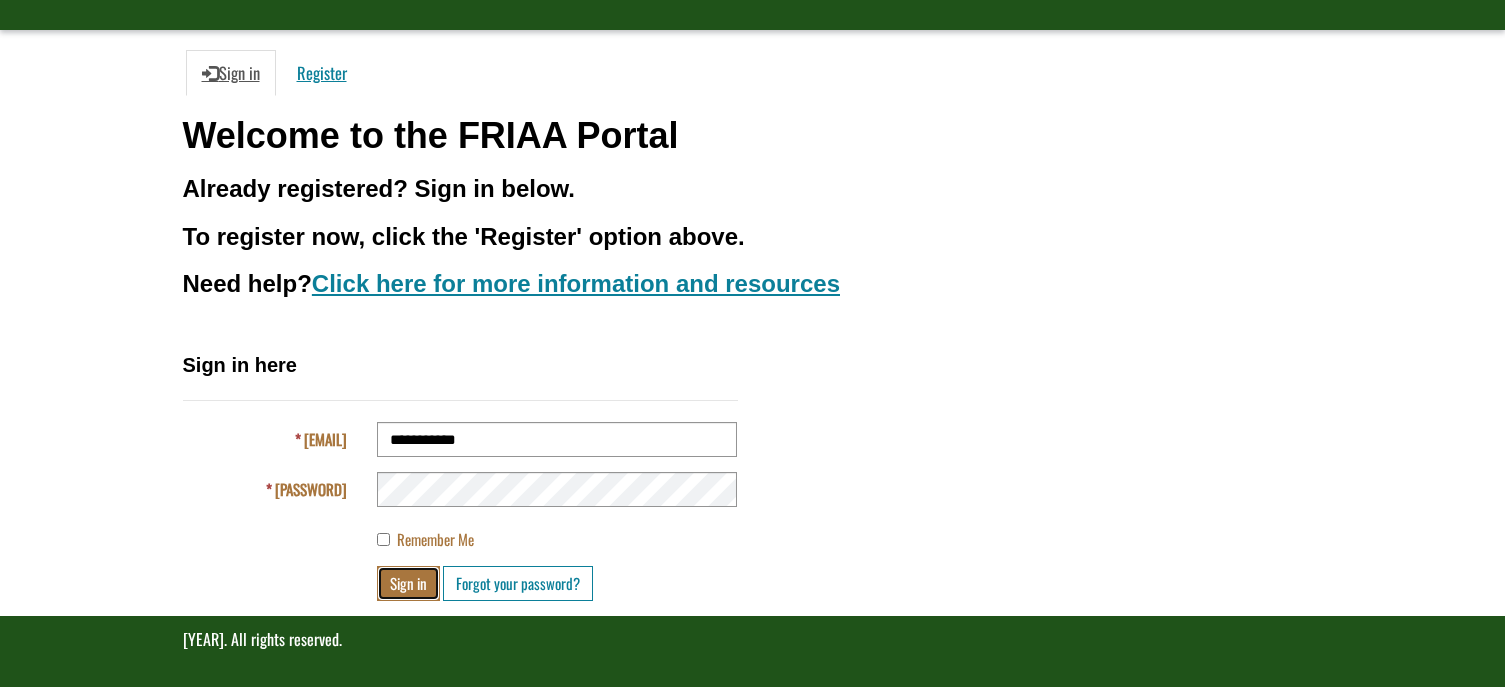 click on "Sign in" at bounding box center (408, 583) 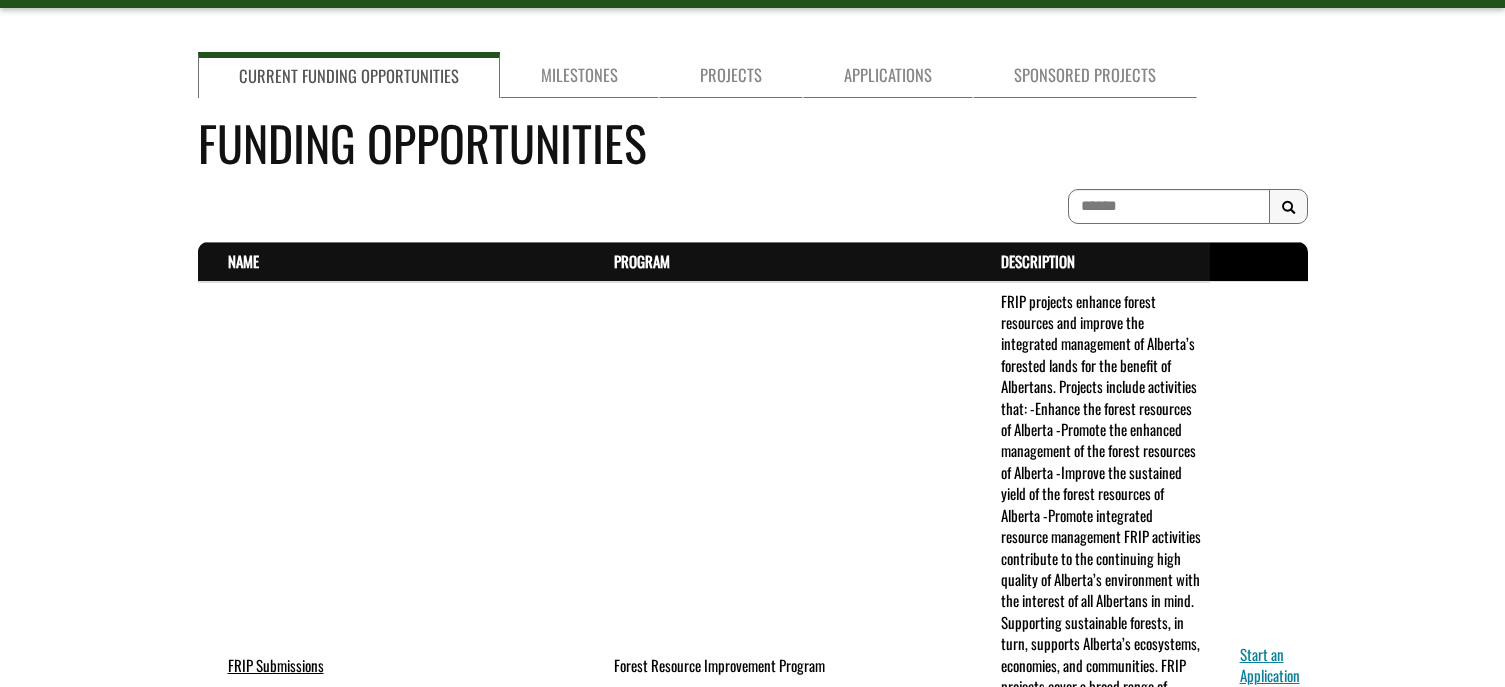 scroll, scrollTop: 200, scrollLeft: 0, axis: vertical 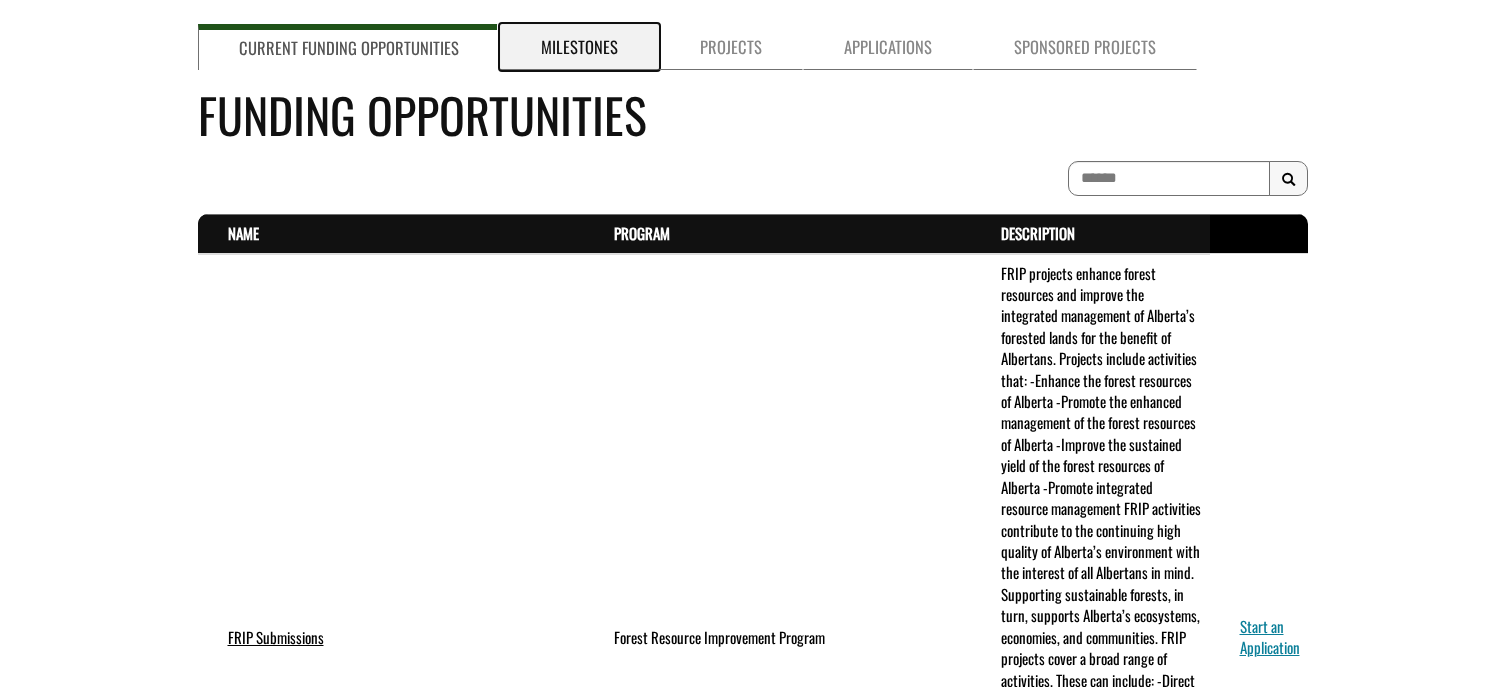click on "Milestones" at bounding box center (579, 47) 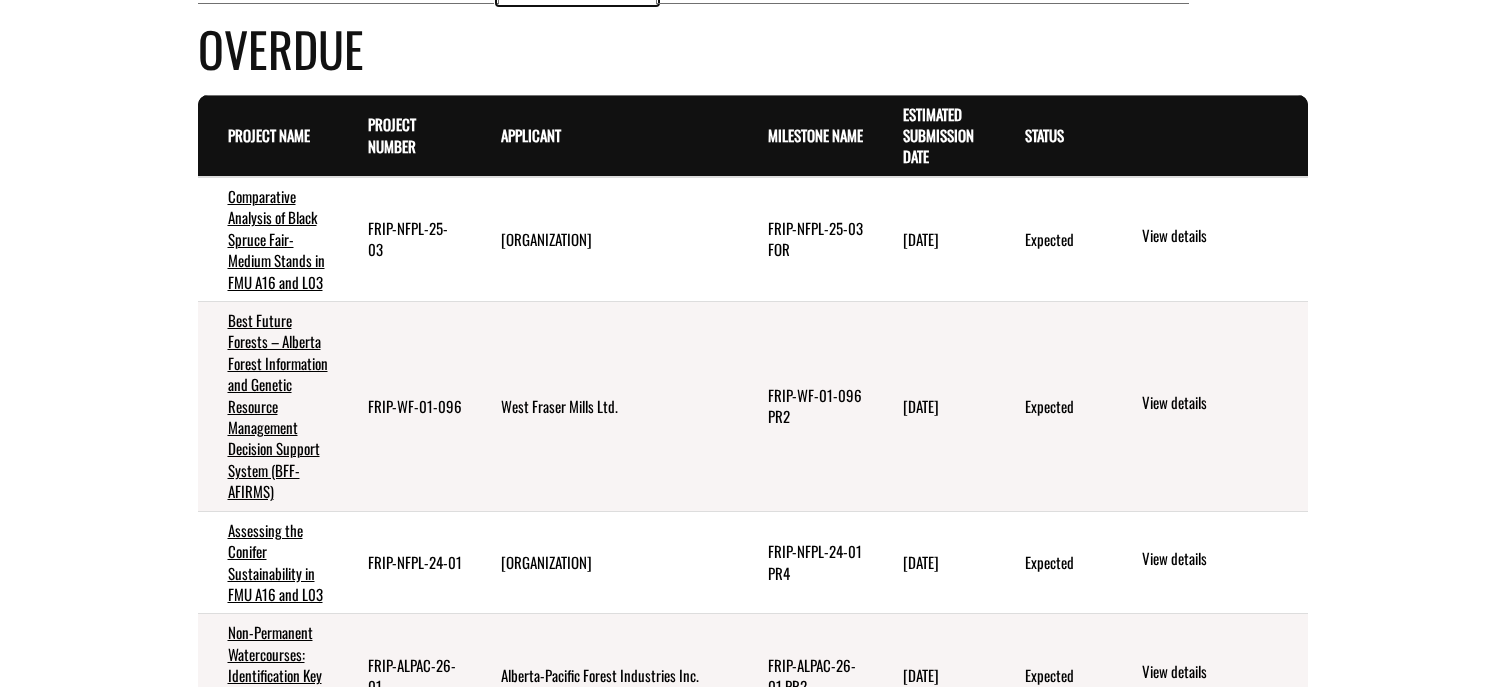scroll, scrollTop: 300, scrollLeft: 0, axis: vertical 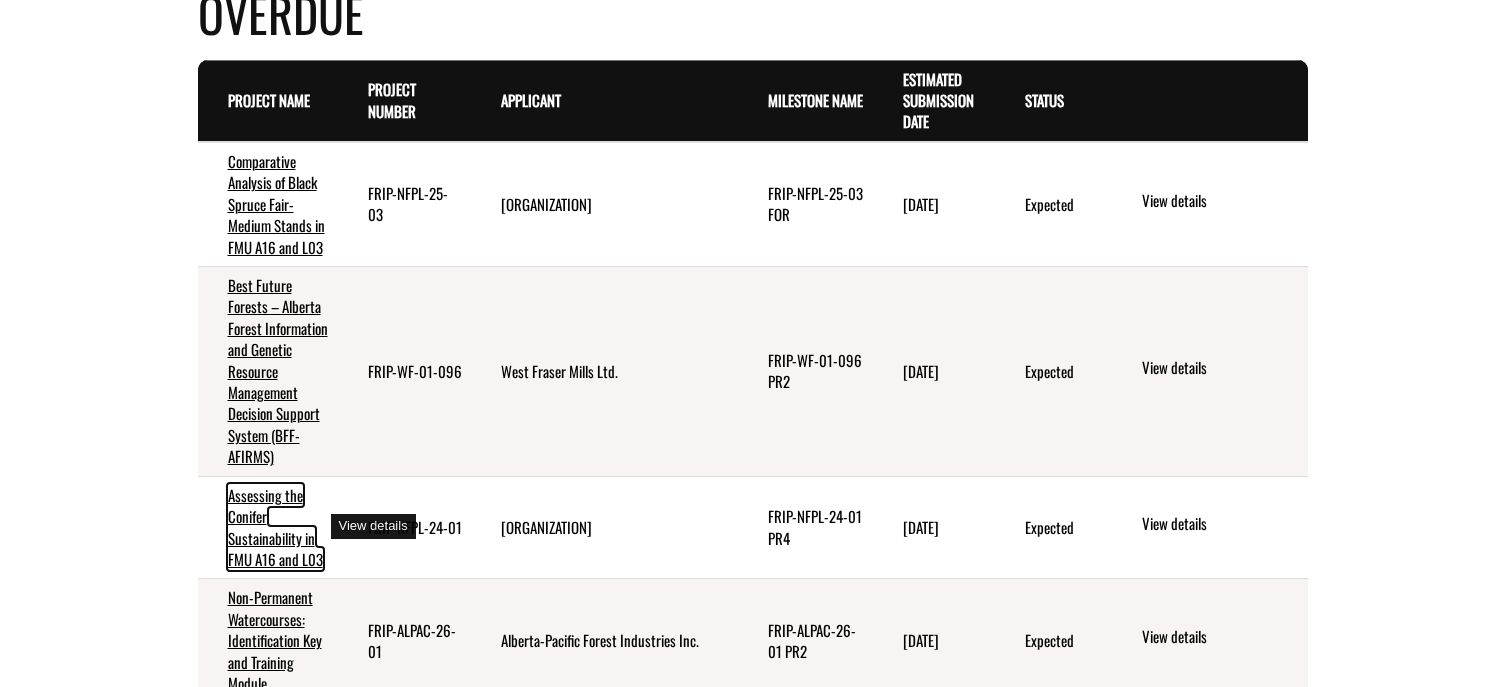 click on "Assessing the Conifer Sustainability in FMU A16 and L03" at bounding box center (275, 505) 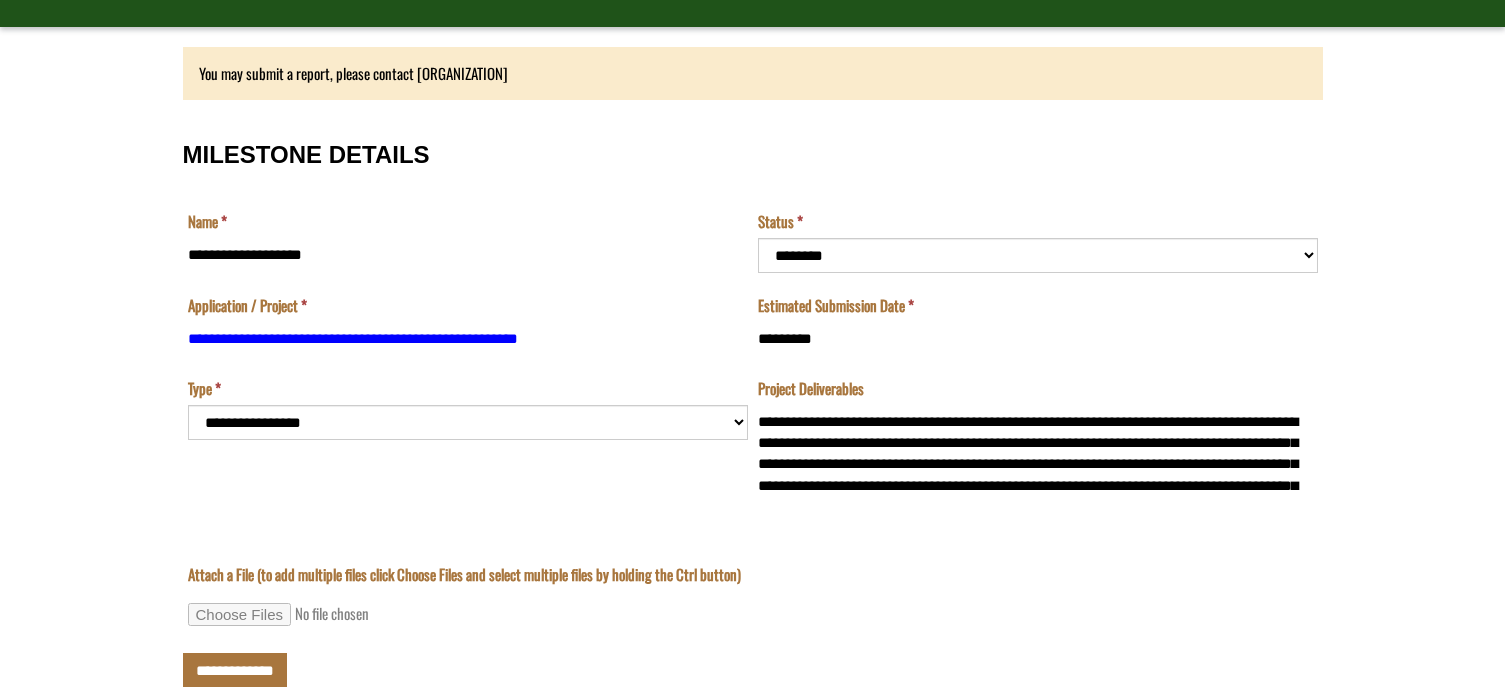 scroll, scrollTop: 200, scrollLeft: 0, axis: vertical 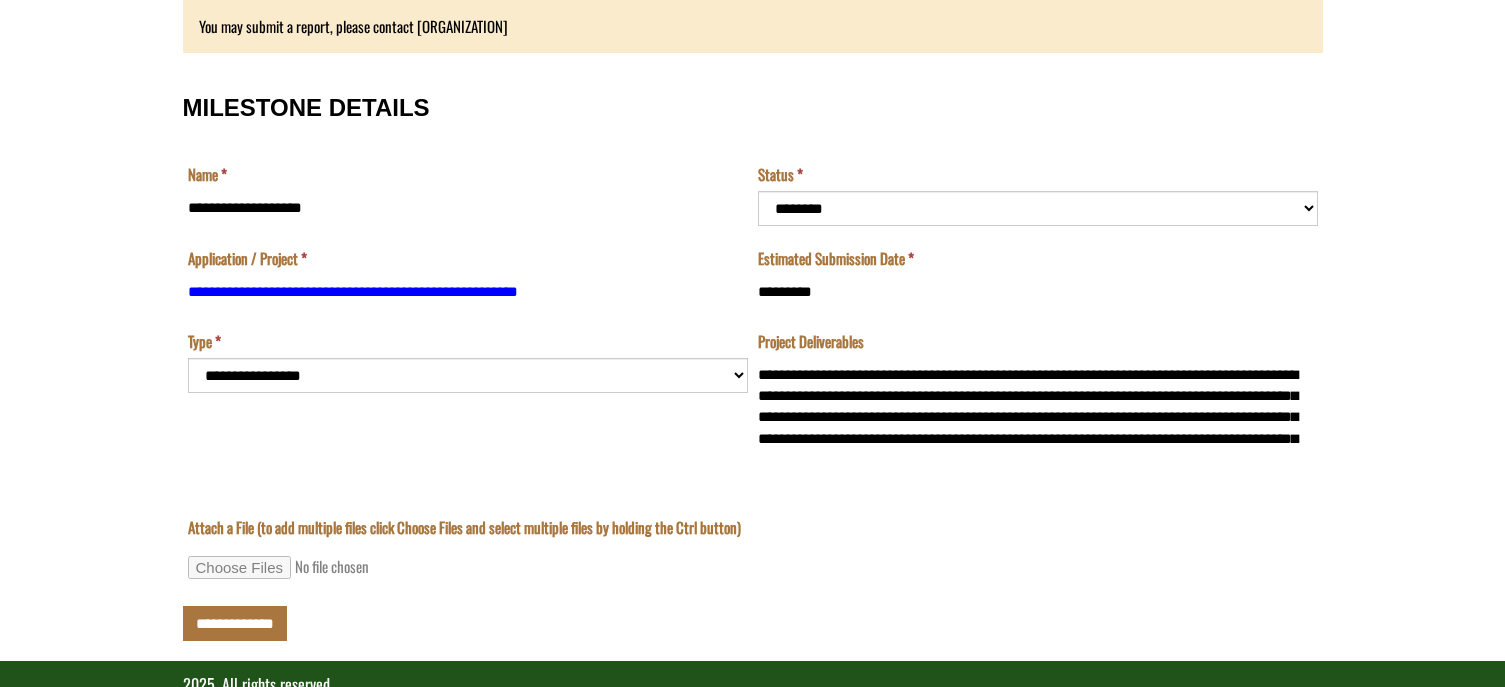 click on "**********" at bounding box center (468, 404) 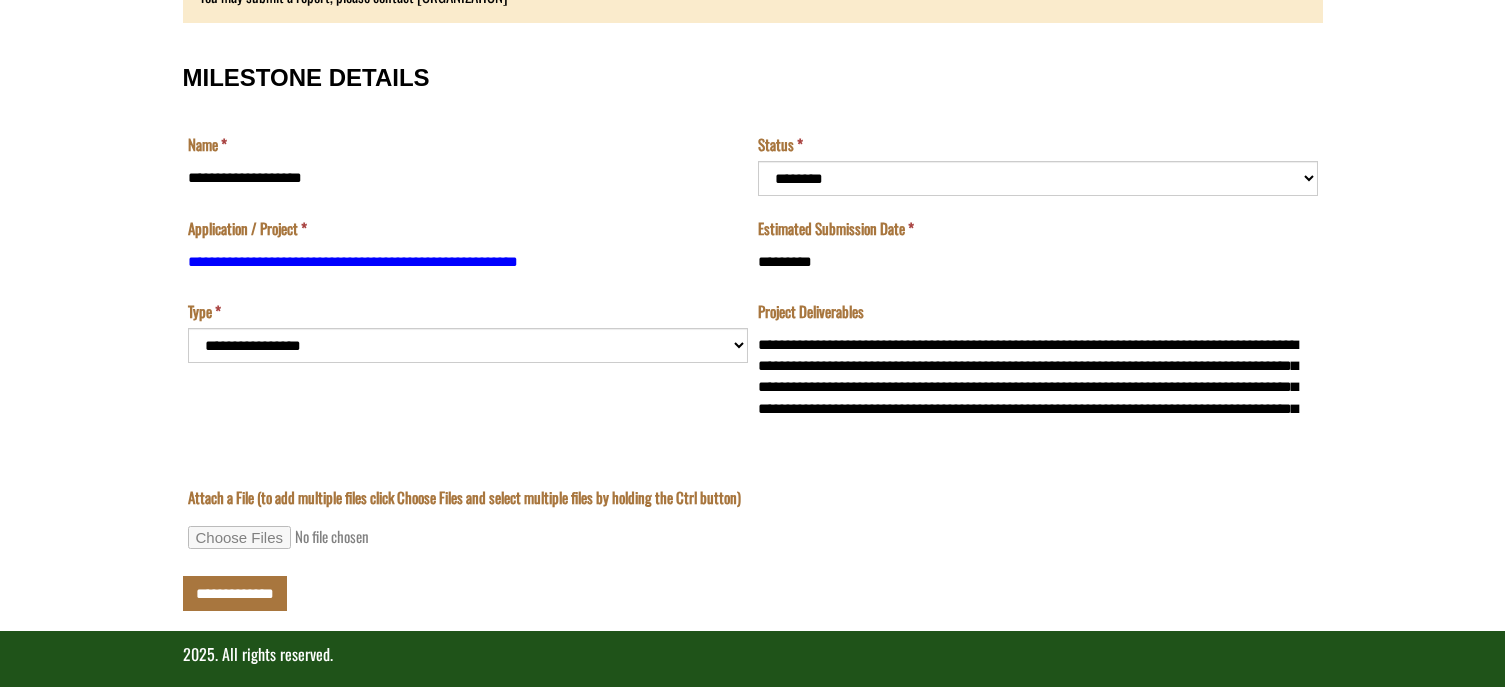 scroll, scrollTop: 245, scrollLeft: 0, axis: vertical 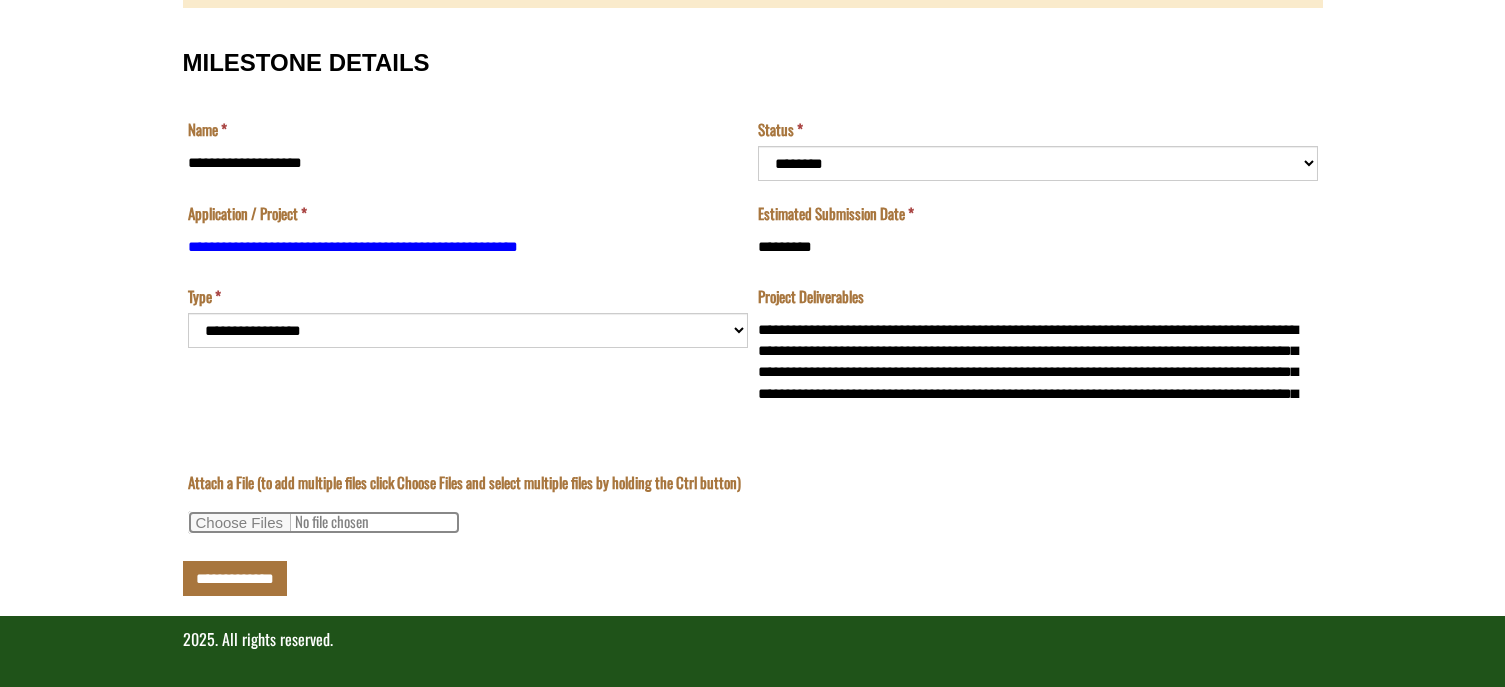 click on "Attach a File (to add multiple files click Choose Files and select multiple files by holding the Ctrl button)" at bounding box center [324, 522] 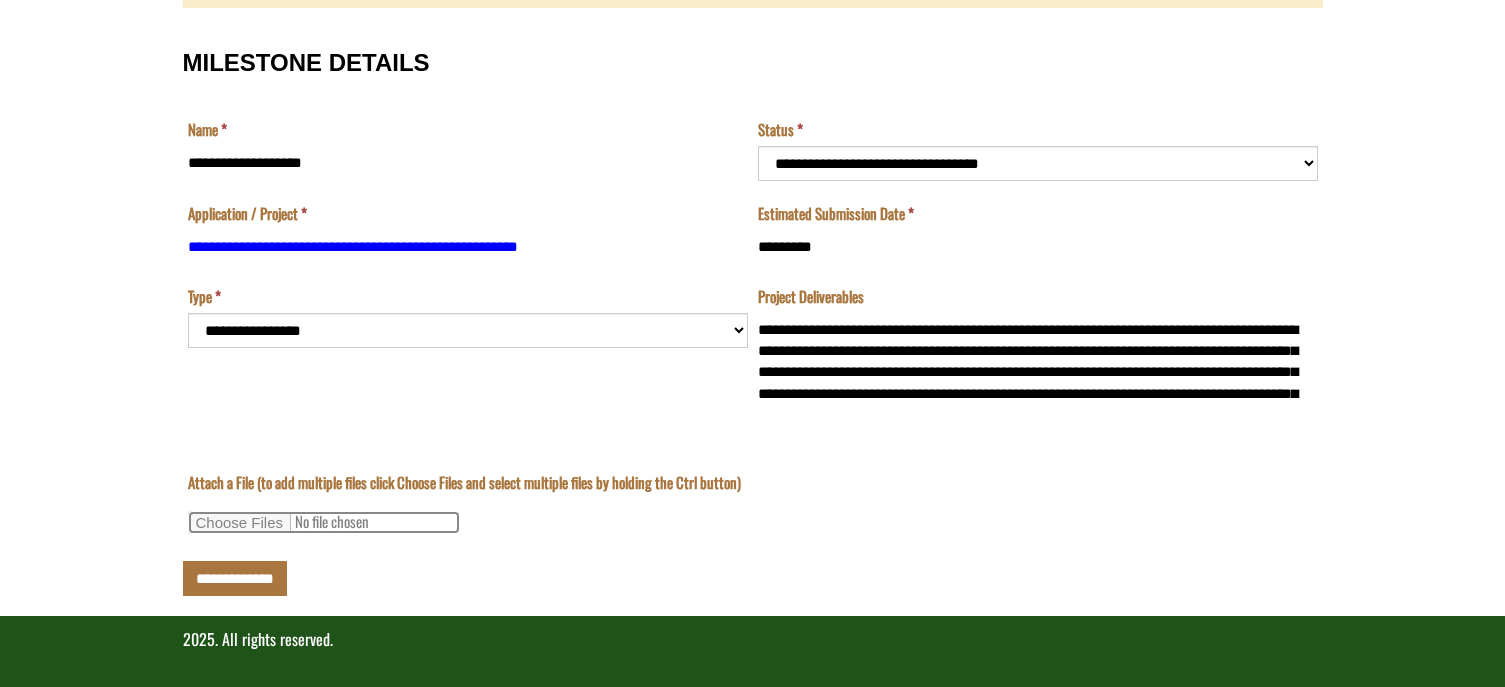 type on "**********" 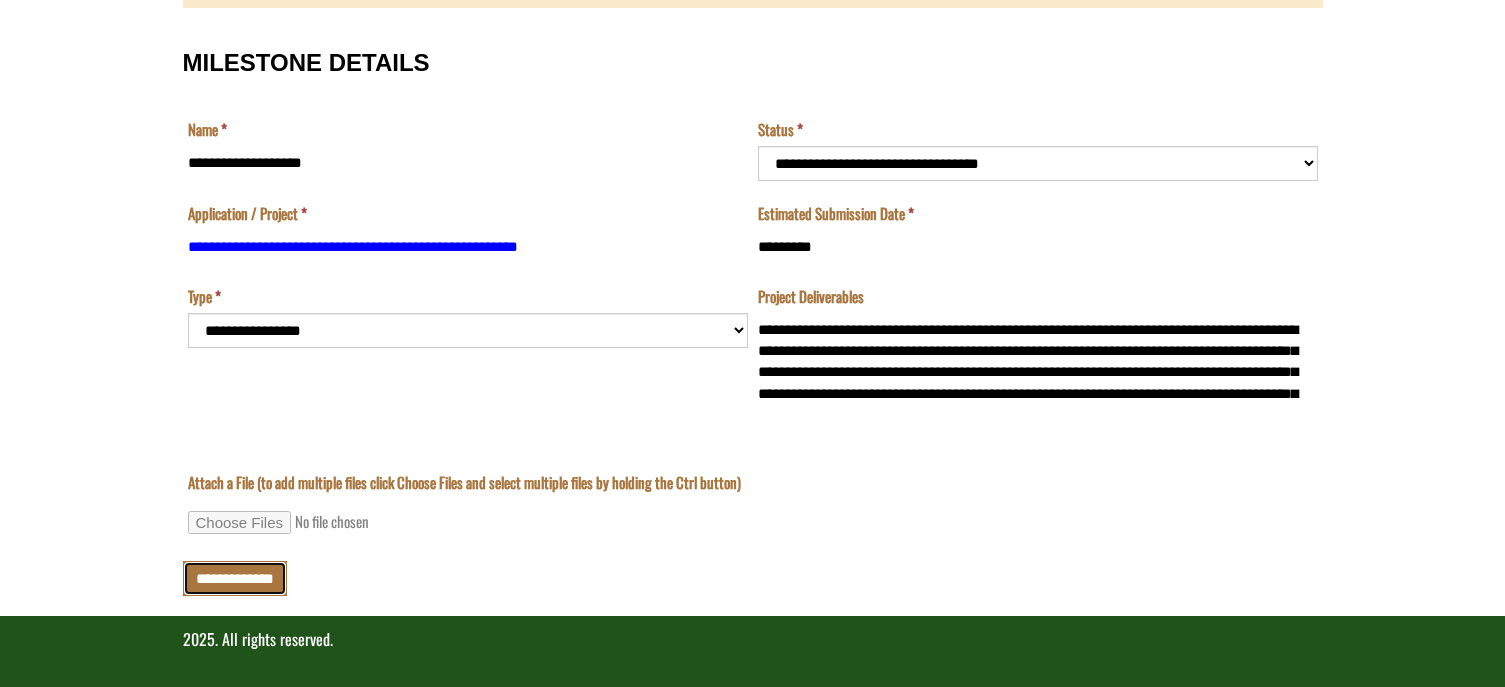 click on "**********" at bounding box center (235, 578) 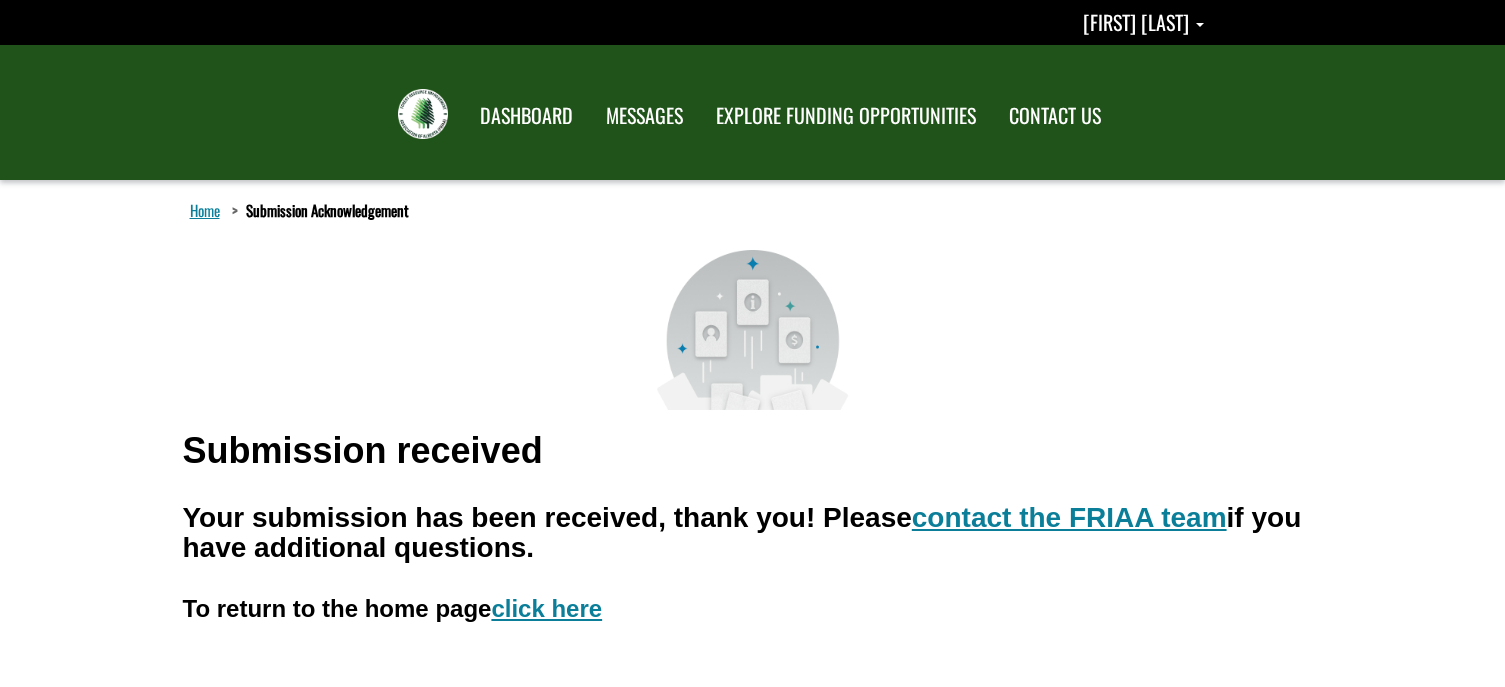 scroll, scrollTop: 0, scrollLeft: 0, axis: both 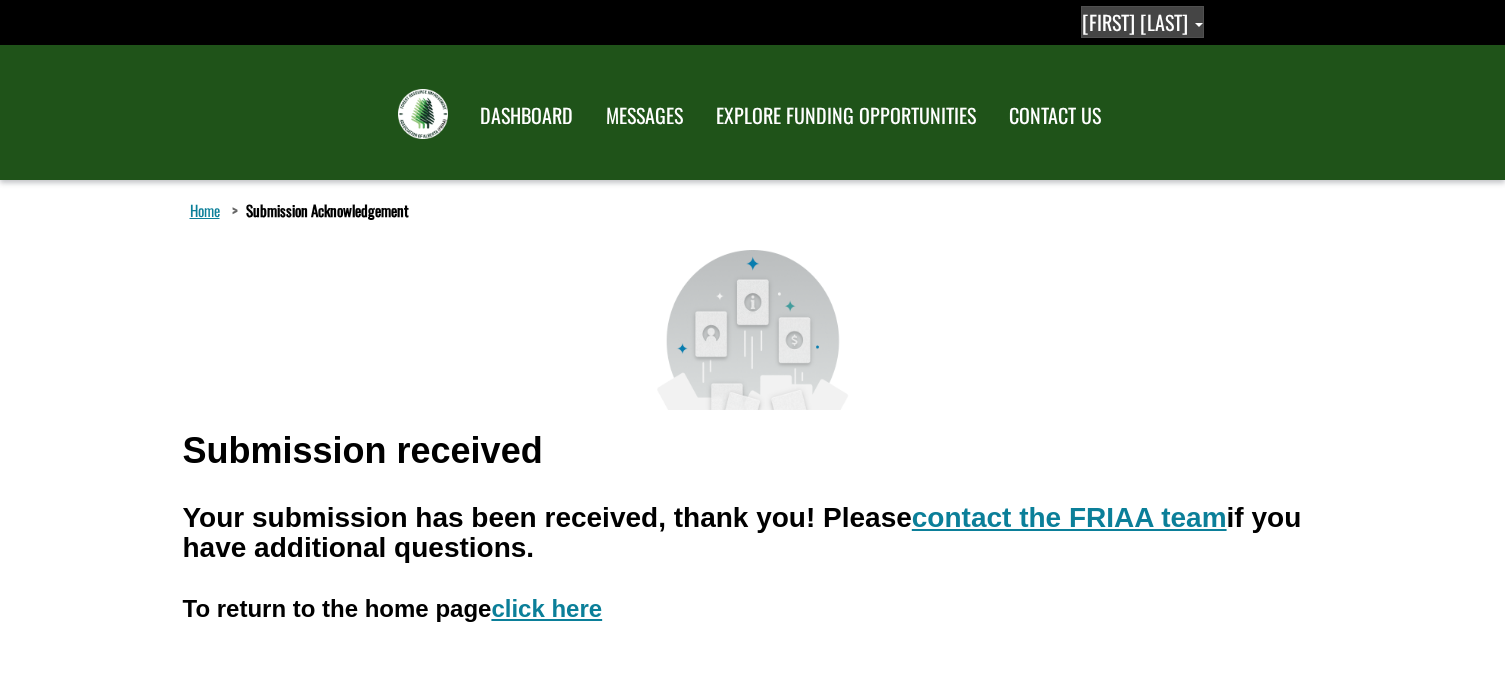 click on "[FIRST] [LAST]" at bounding box center (1135, 22) 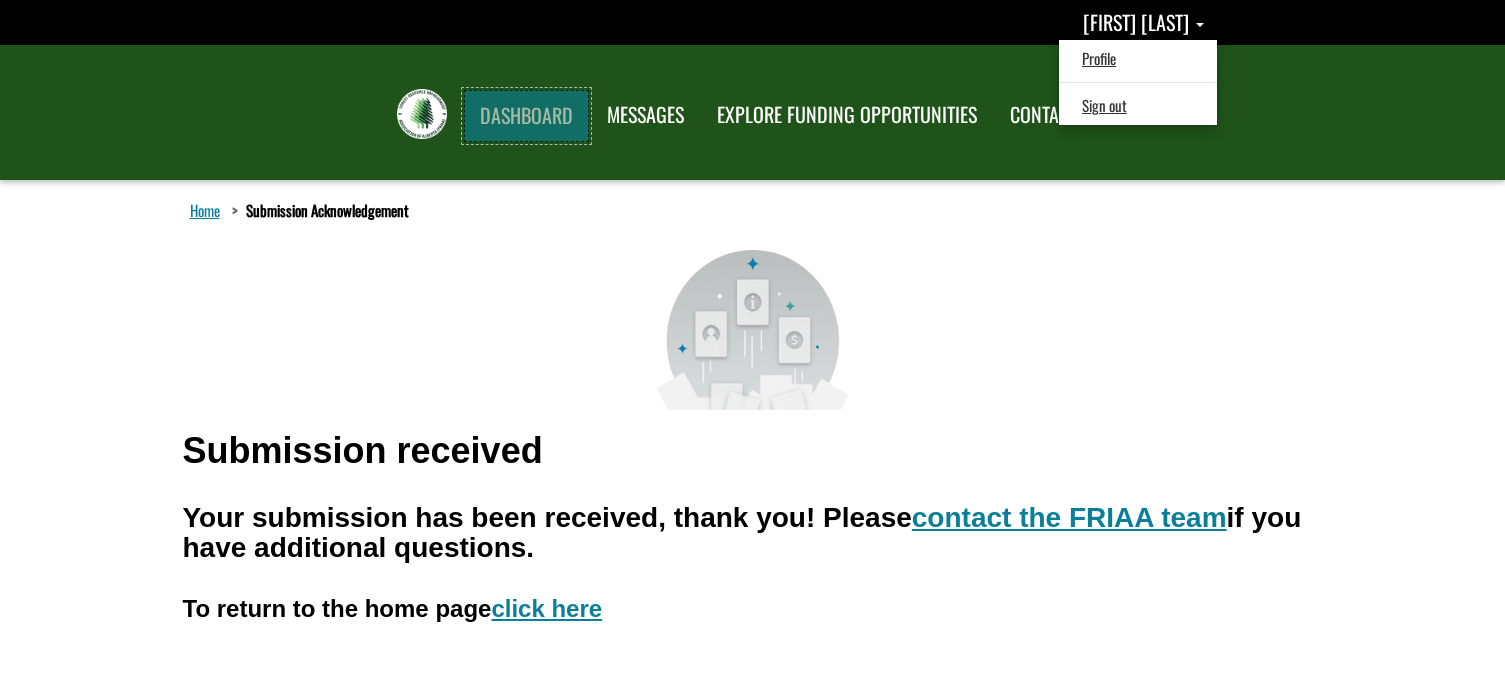 click on "DASHBOARD" at bounding box center (526, 116) 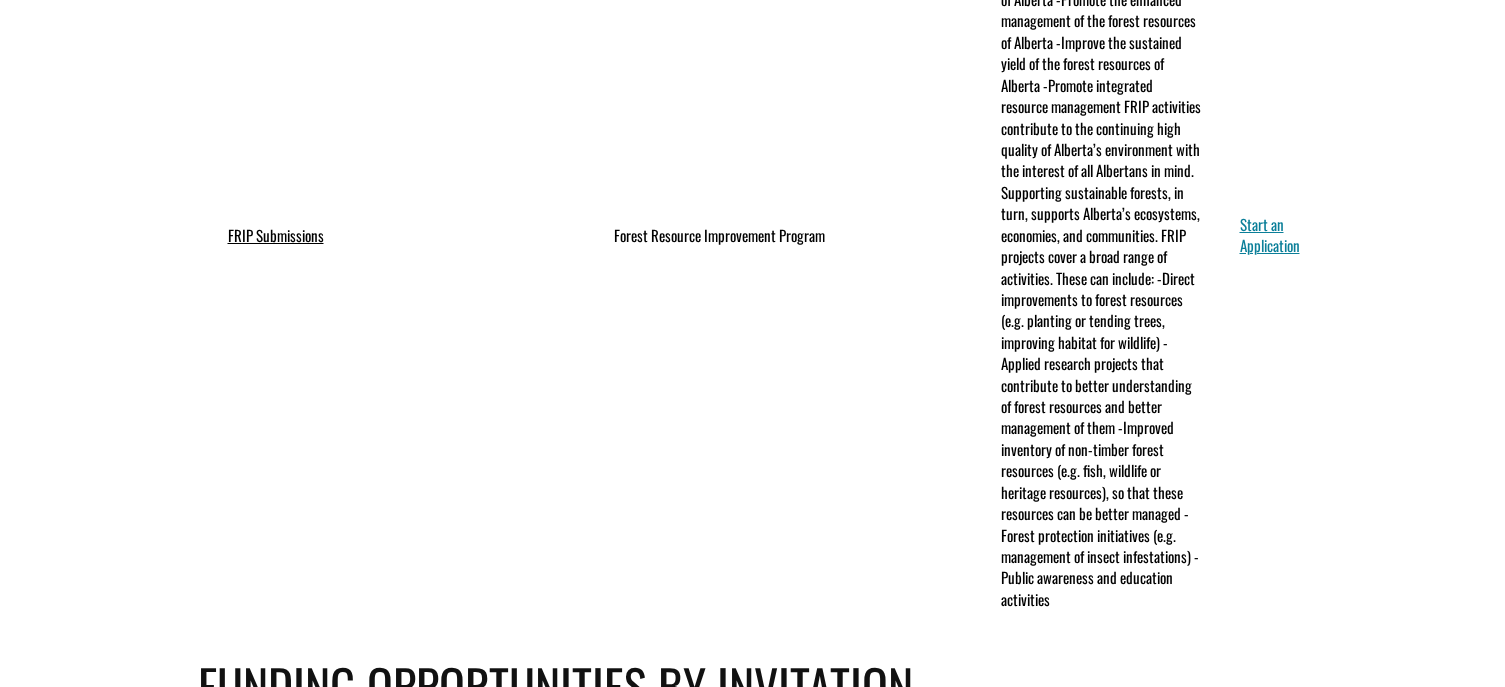 scroll, scrollTop: 0, scrollLeft: 0, axis: both 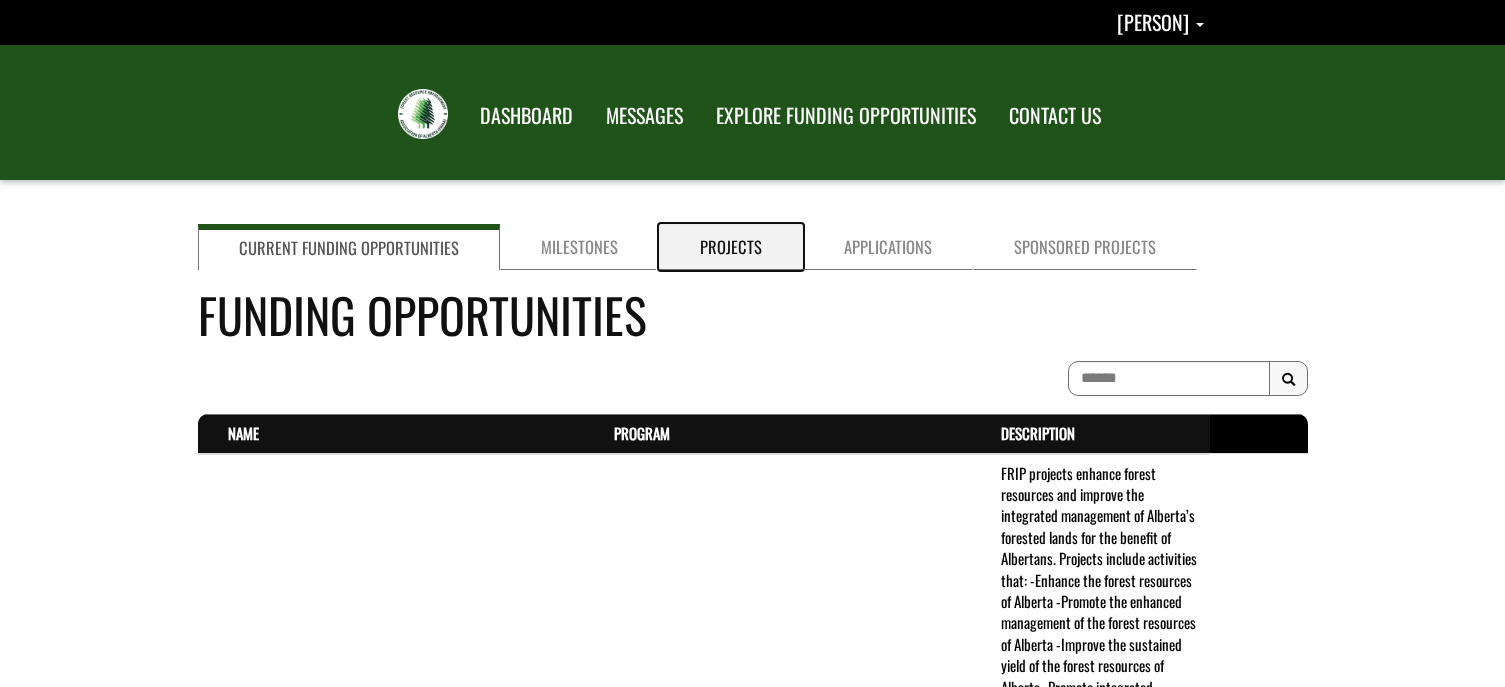 click on "Projects" at bounding box center (731, 247) 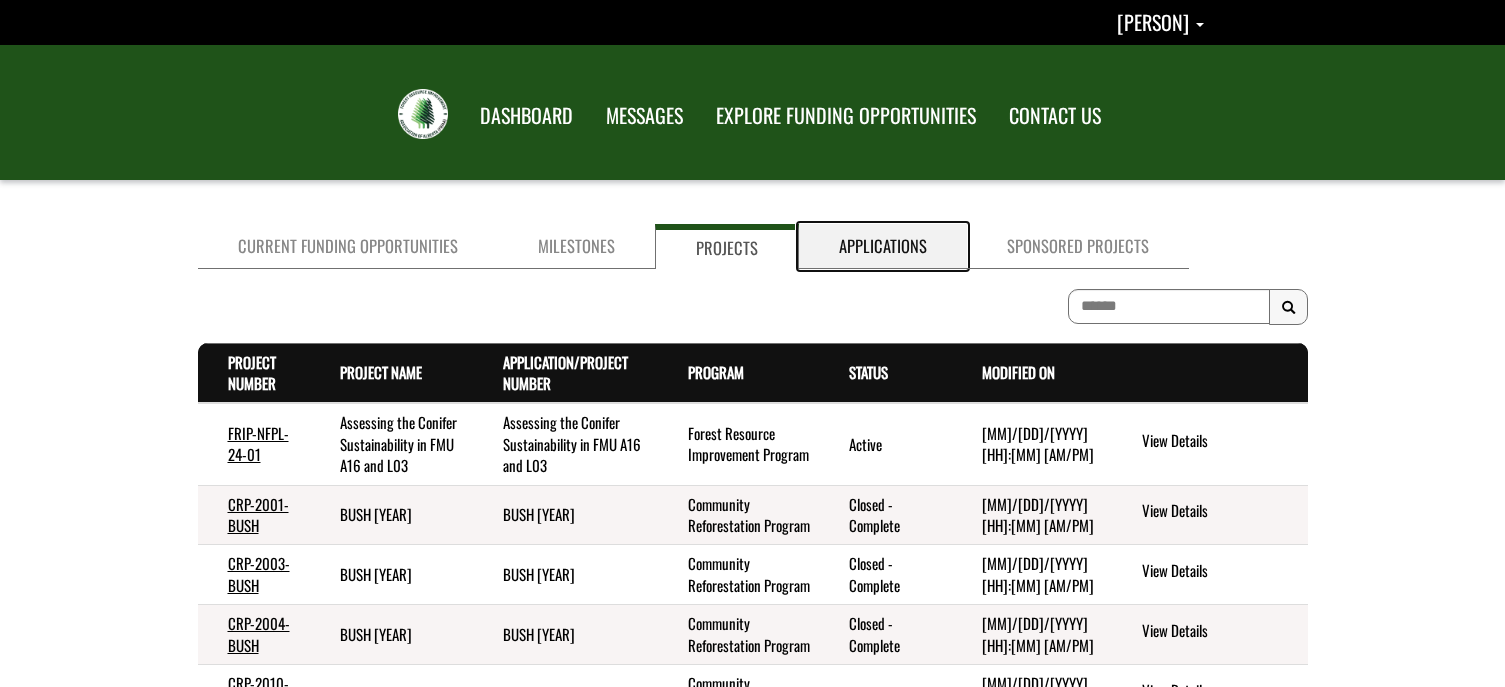 click on "Applications" at bounding box center (883, 246) 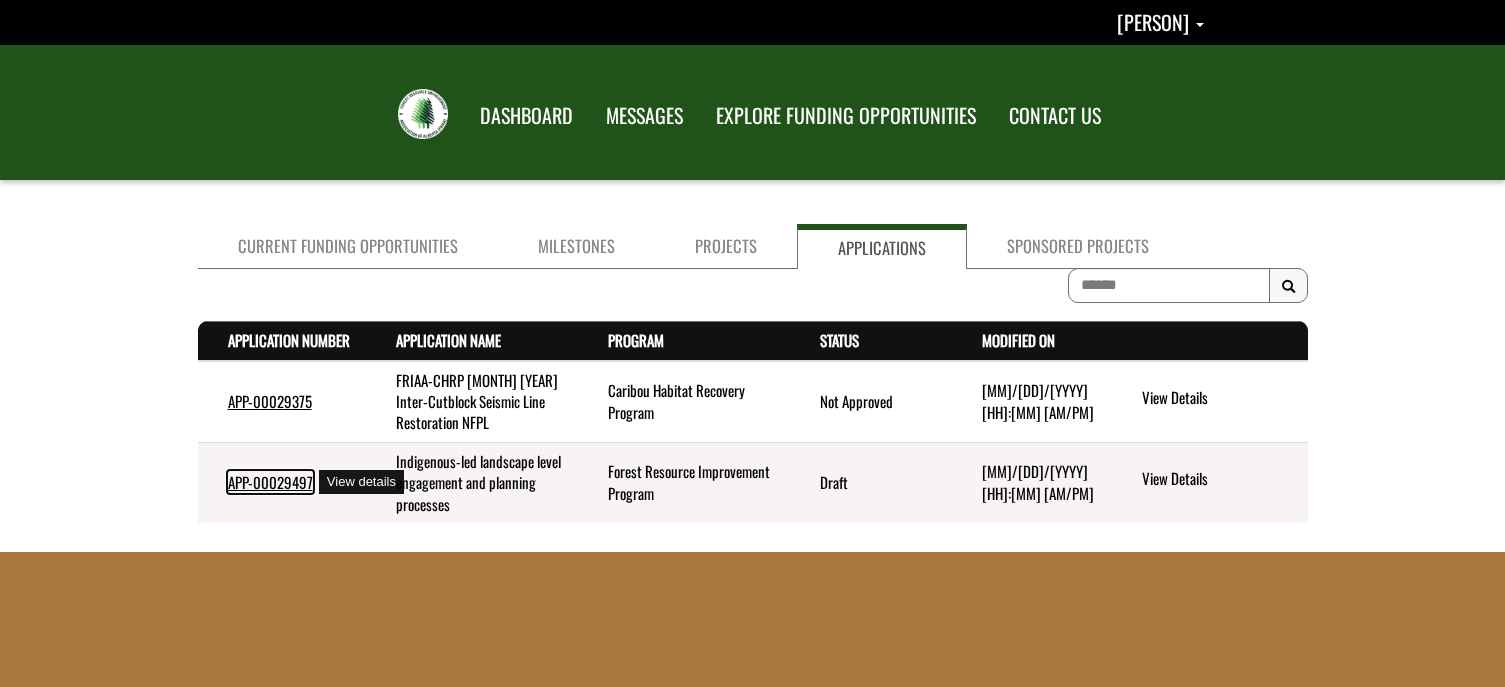 click on "APP-00029497" at bounding box center (270, 482) 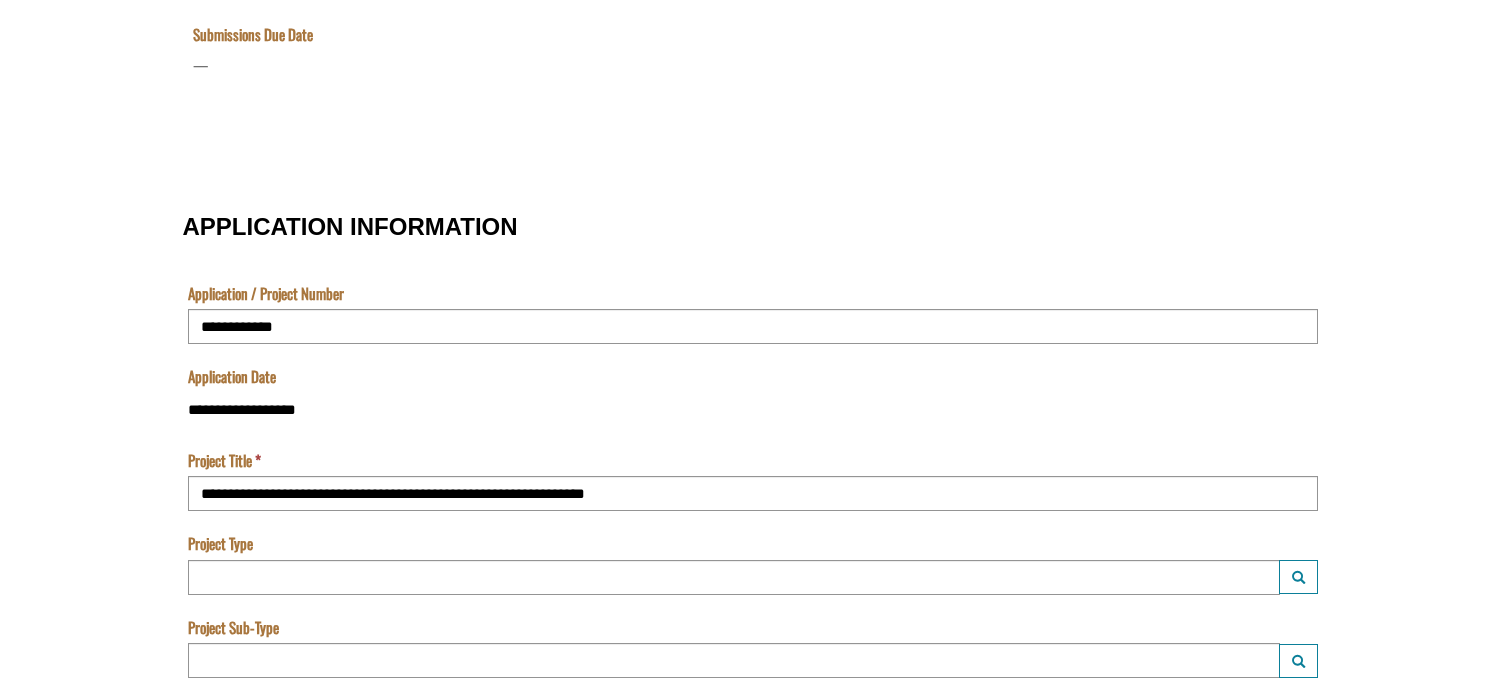 scroll, scrollTop: 0, scrollLeft: 0, axis: both 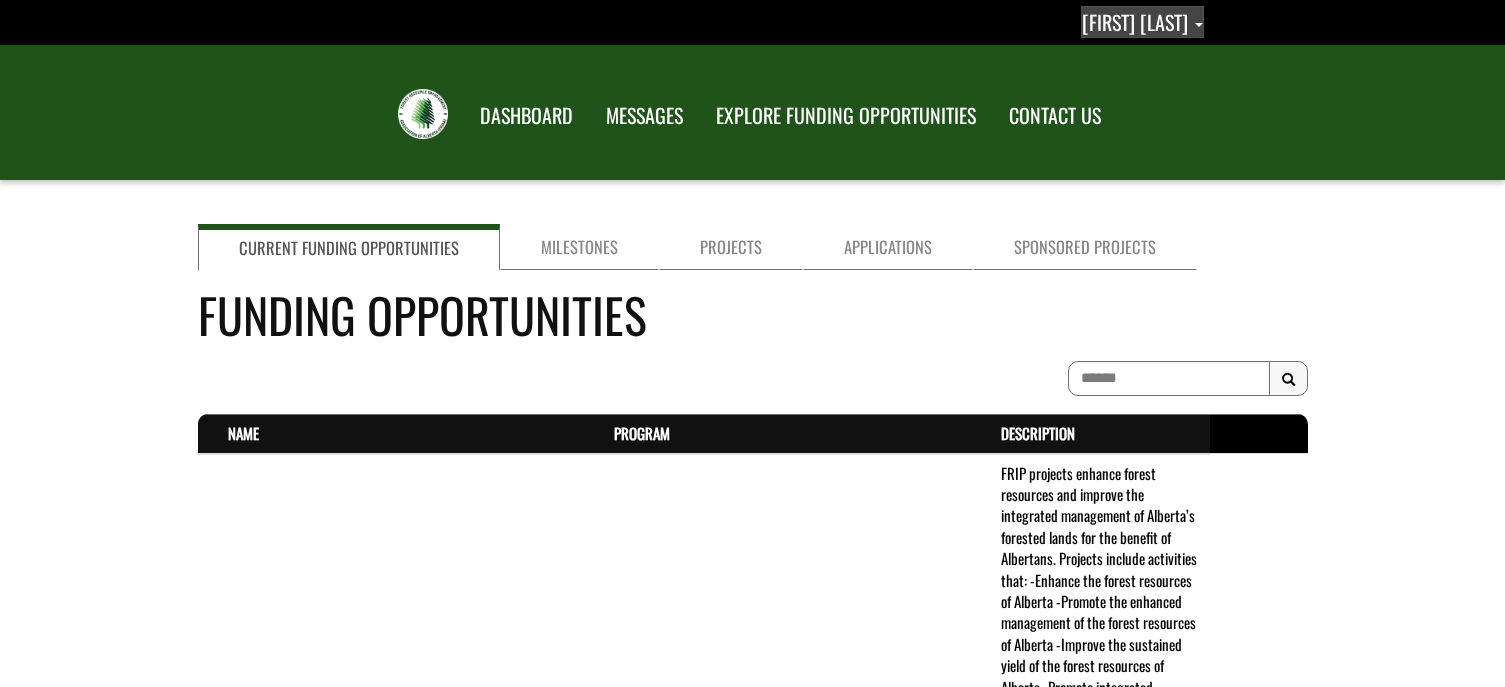 click on "Ben Secker" at bounding box center [1135, 22] 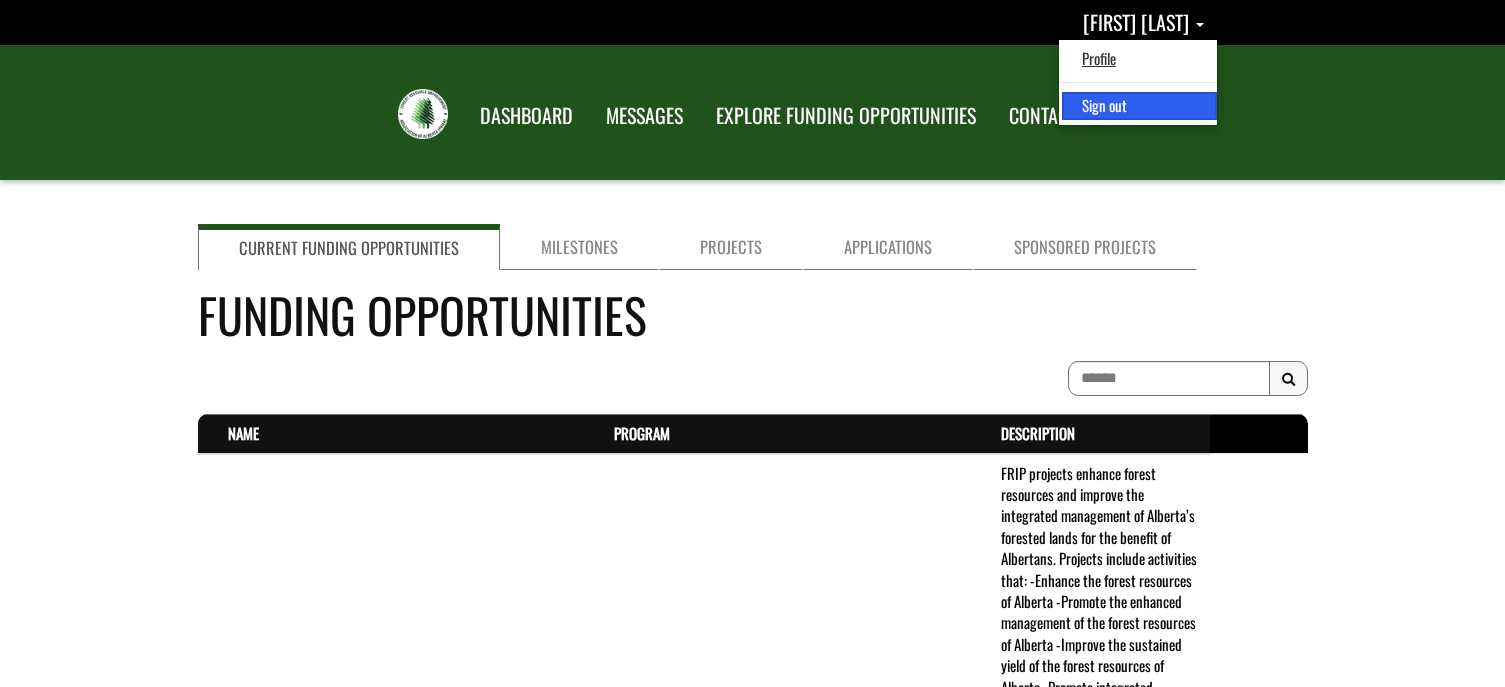 click on "Sign out" at bounding box center (1139, 105) 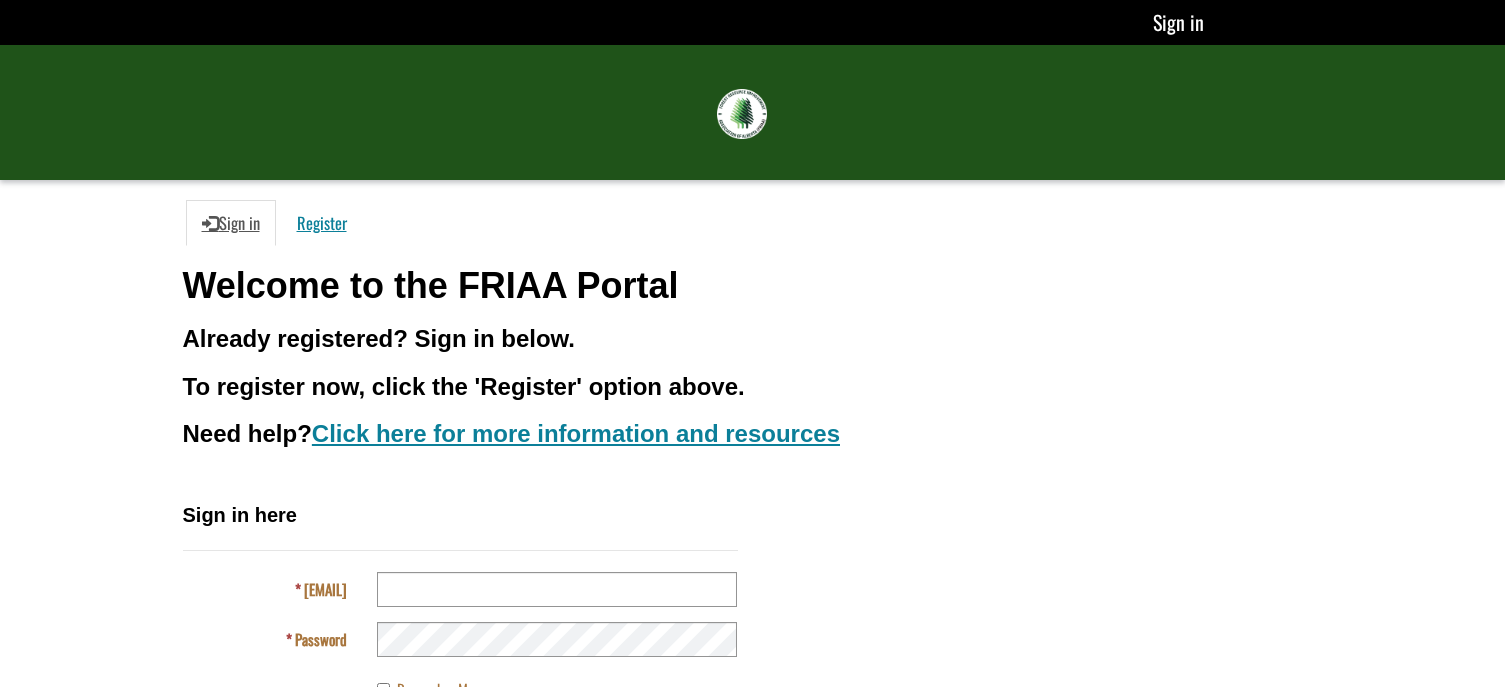scroll, scrollTop: 0, scrollLeft: 0, axis: both 